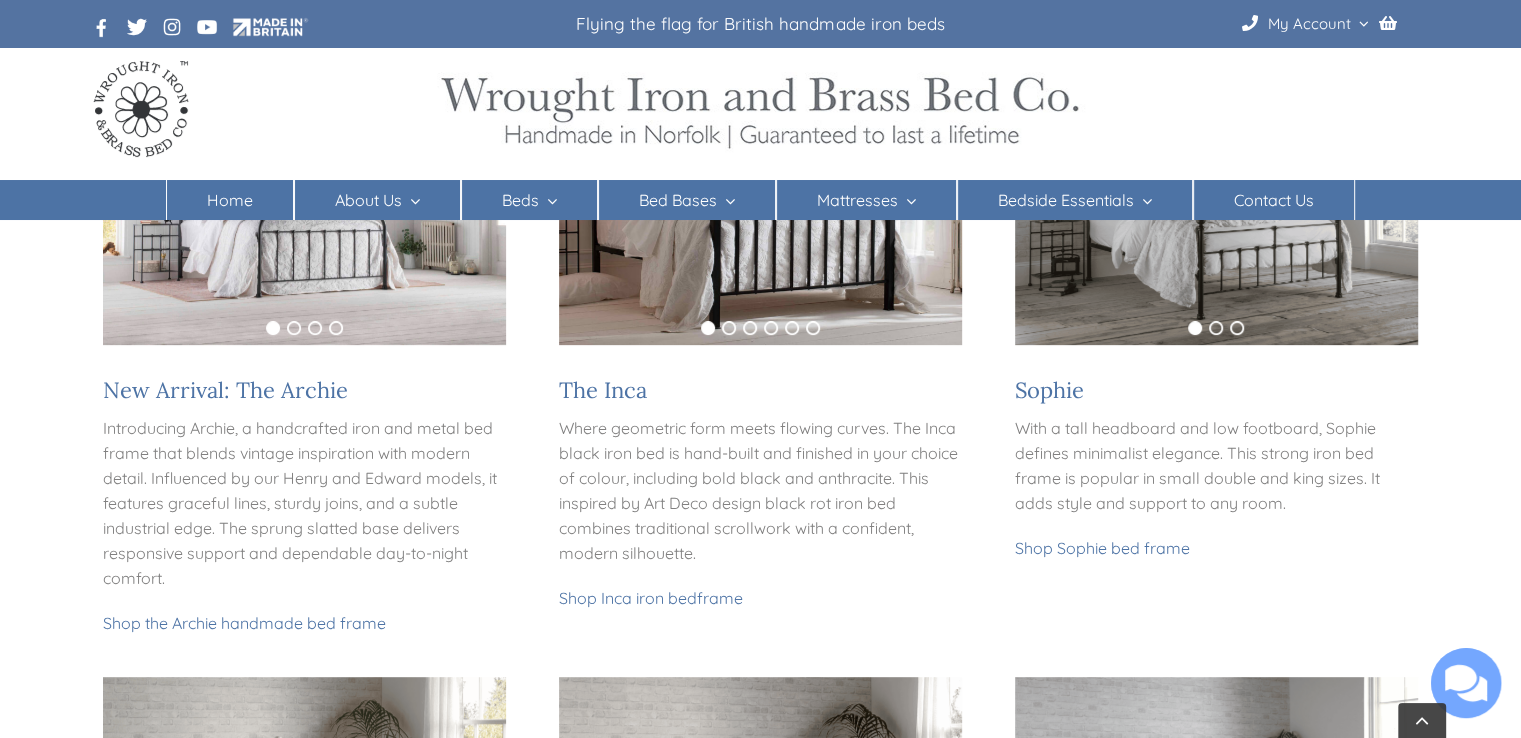 scroll, scrollTop: 539, scrollLeft: 0, axis: vertical 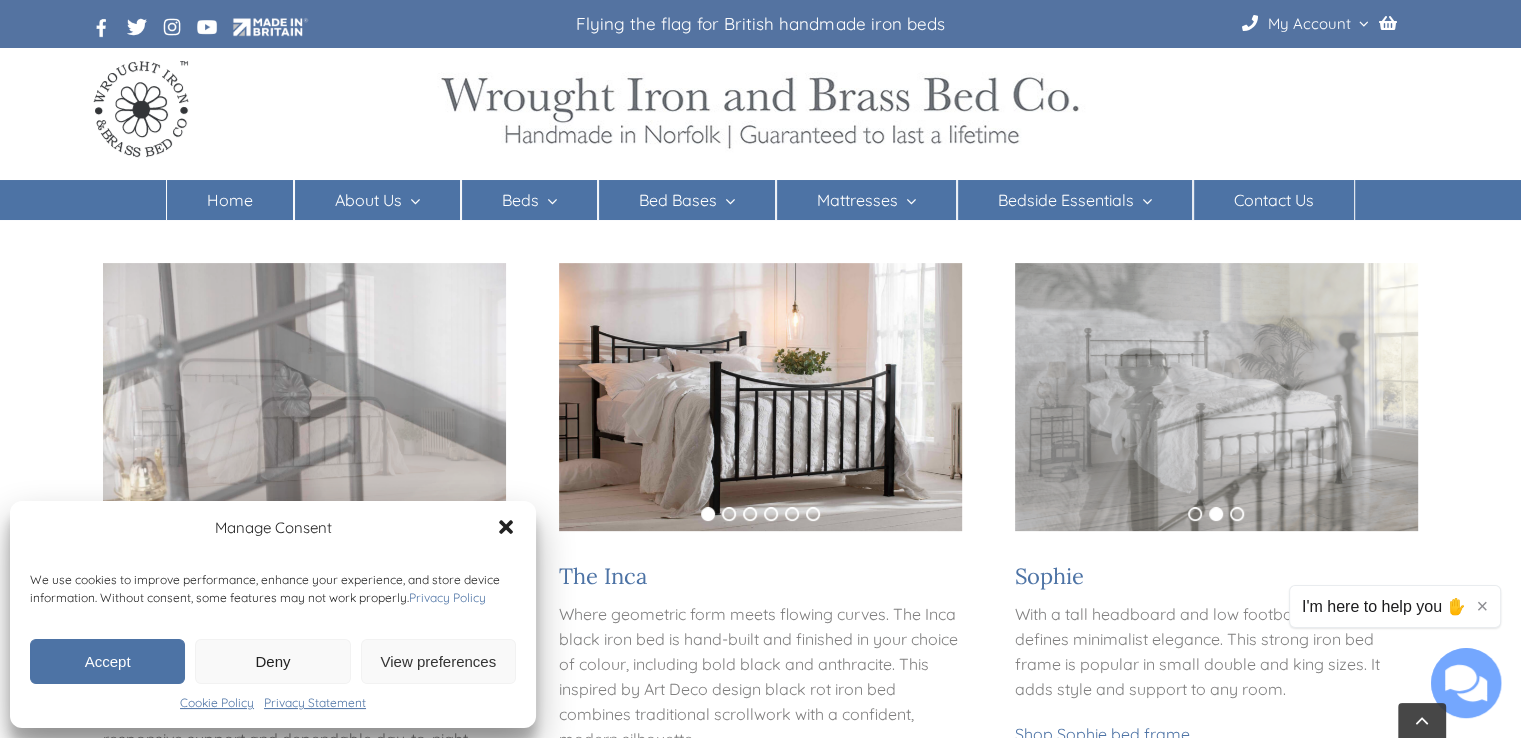 click 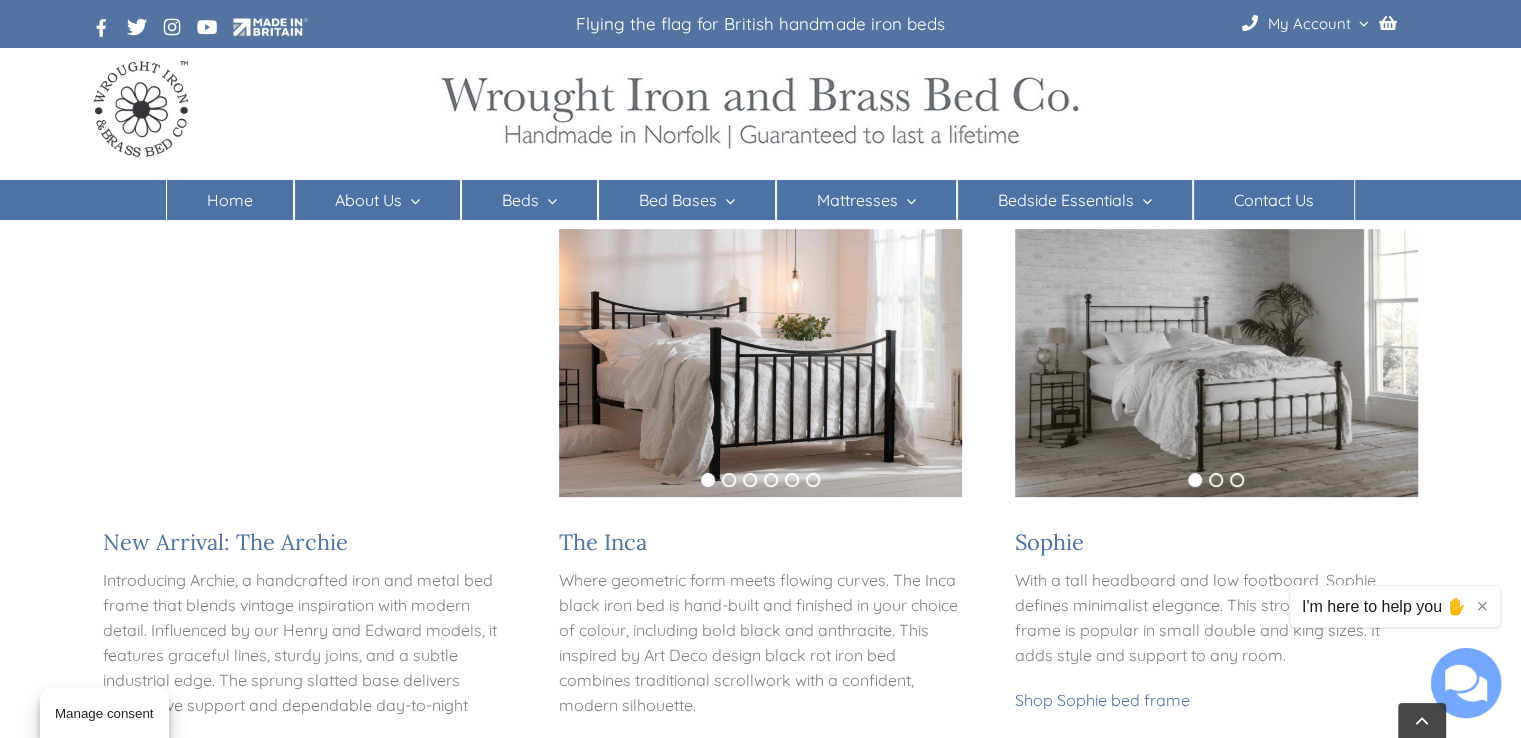 scroll, scrollTop: 388, scrollLeft: 0, axis: vertical 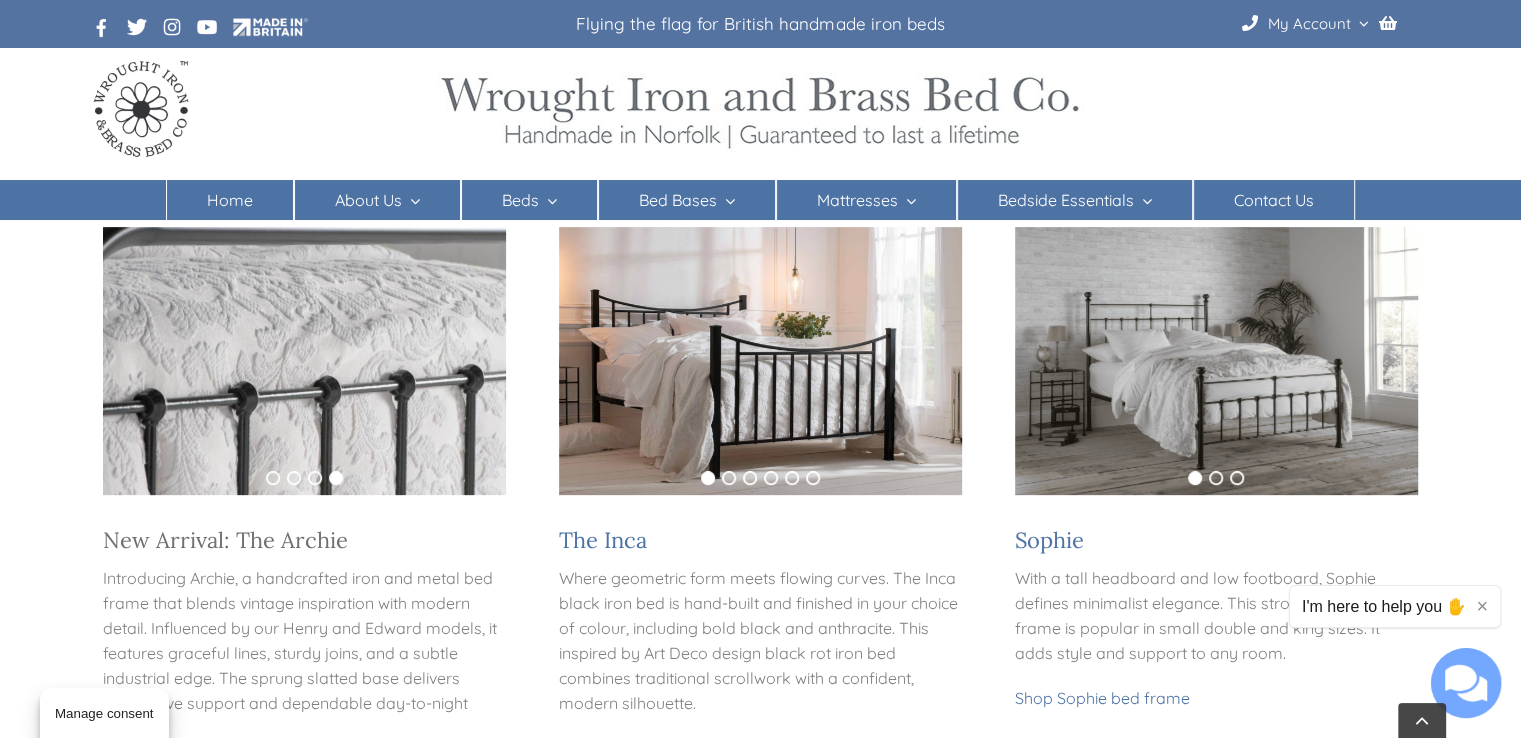 click on "New Arrival: The Archie" at bounding box center (225, 540) 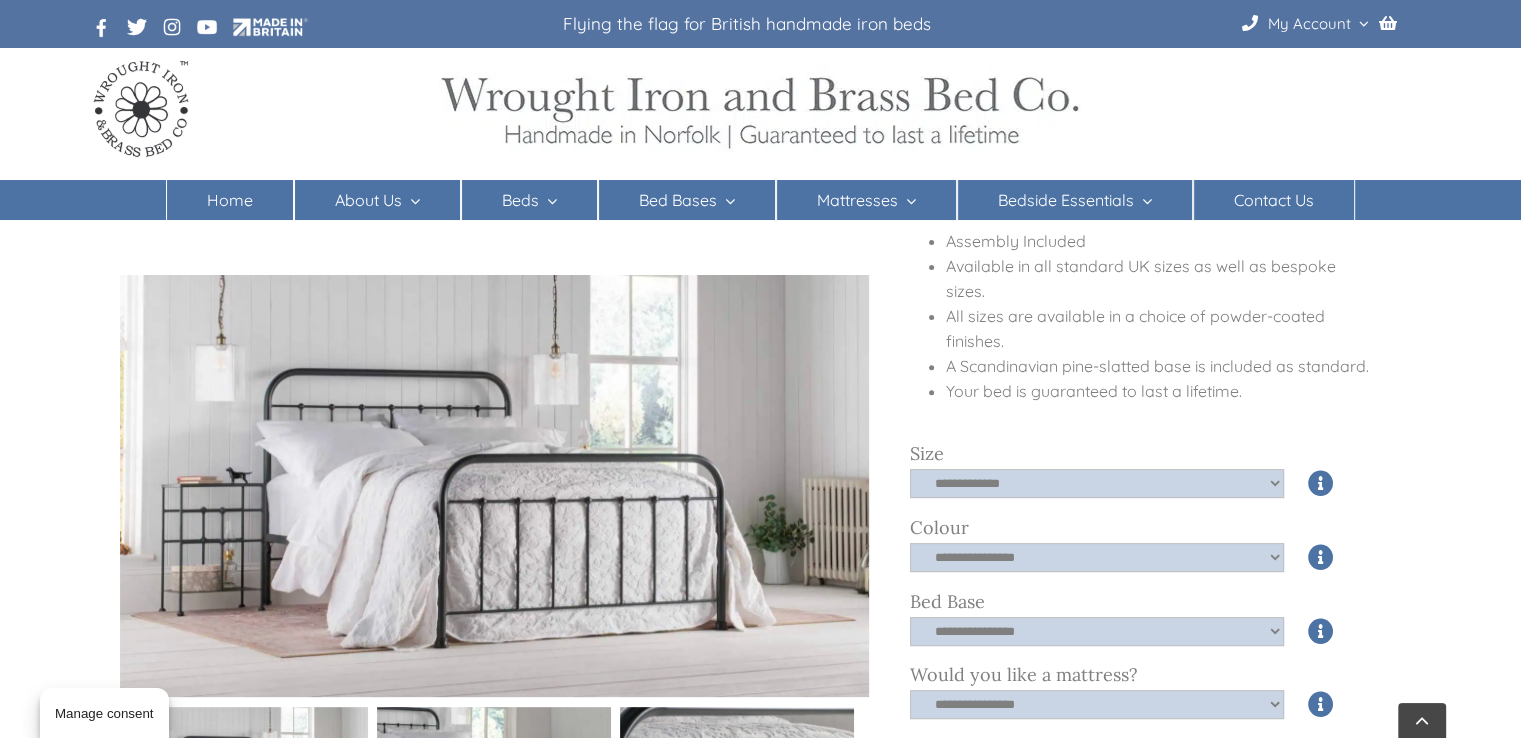 scroll, scrollTop: 678, scrollLeft: 0, axis: vertical 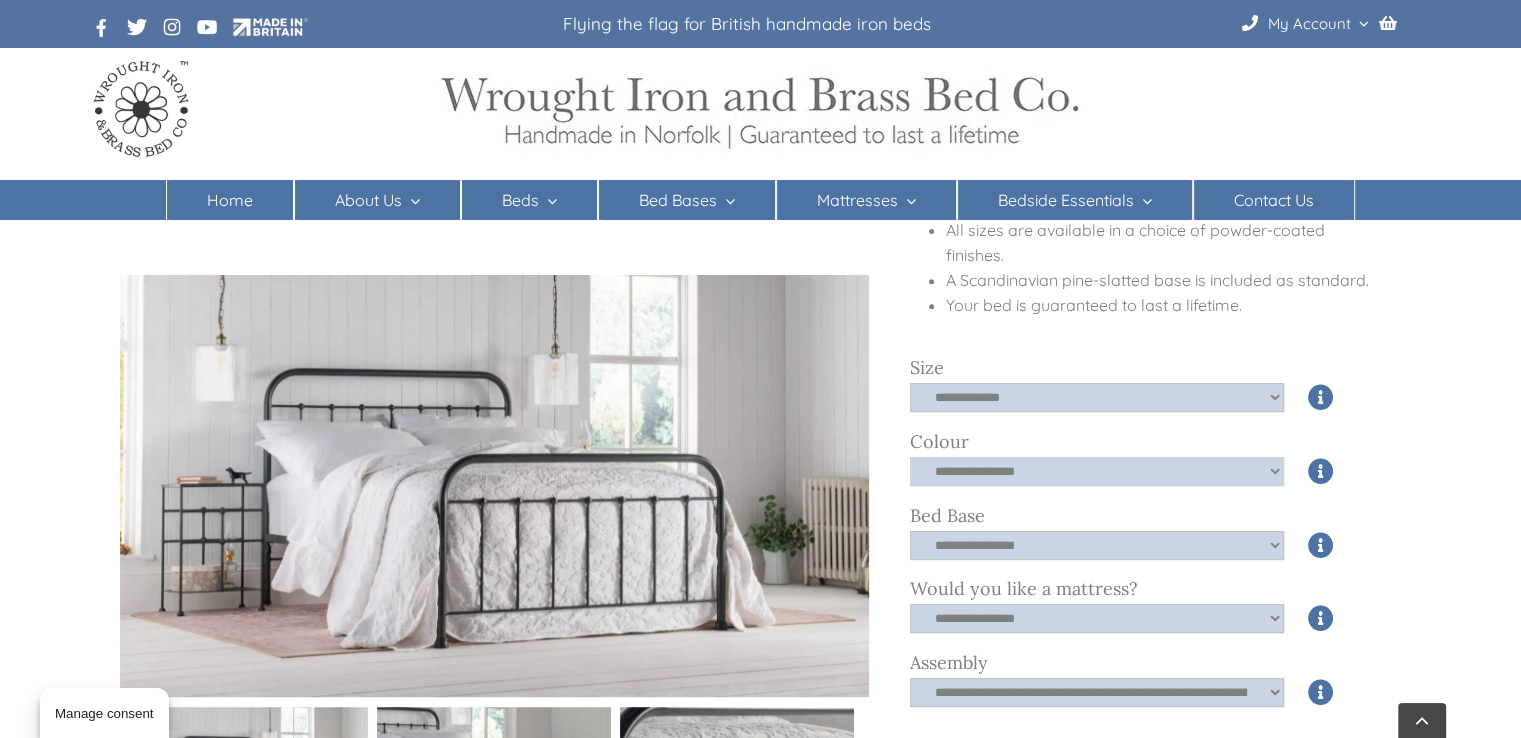 click on "**********" 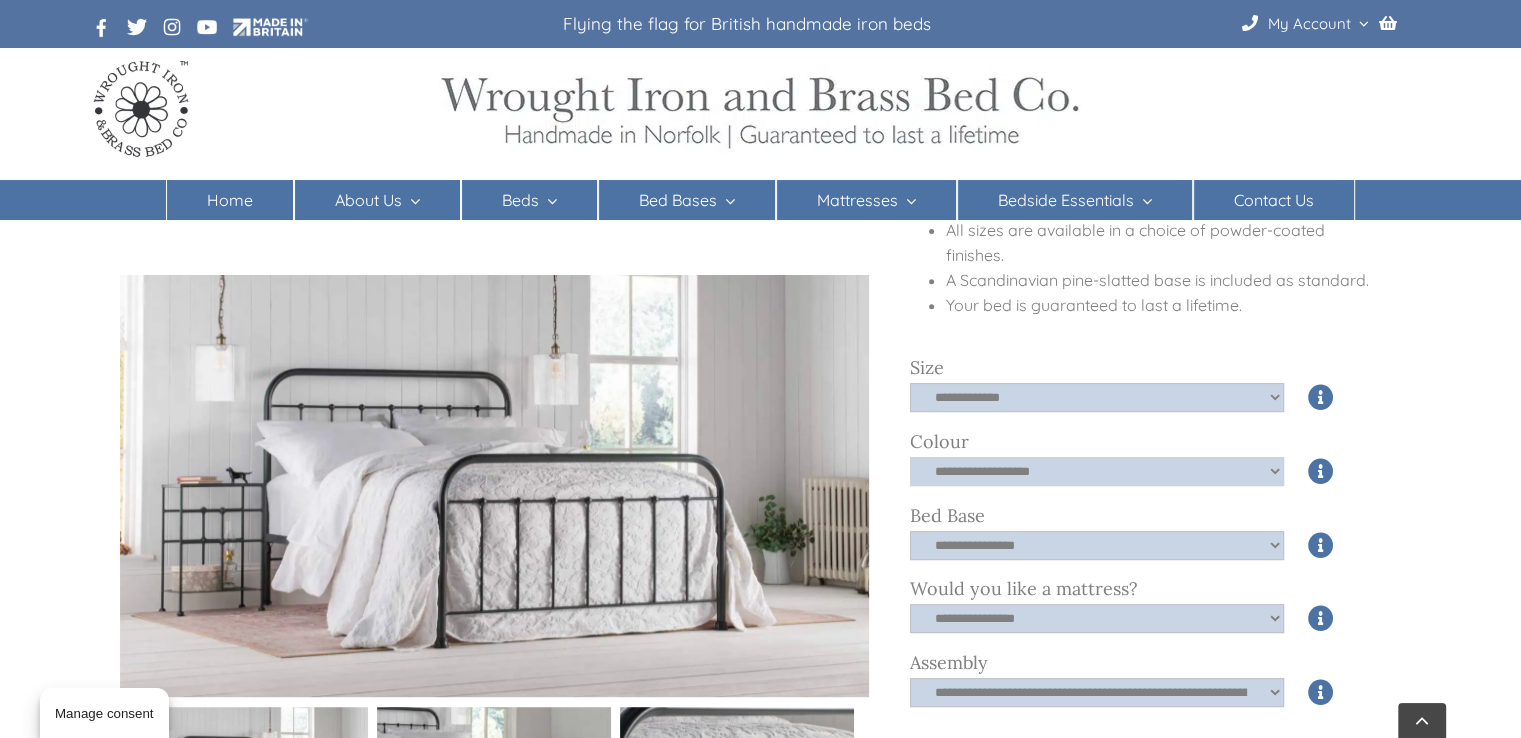 click on "**********" 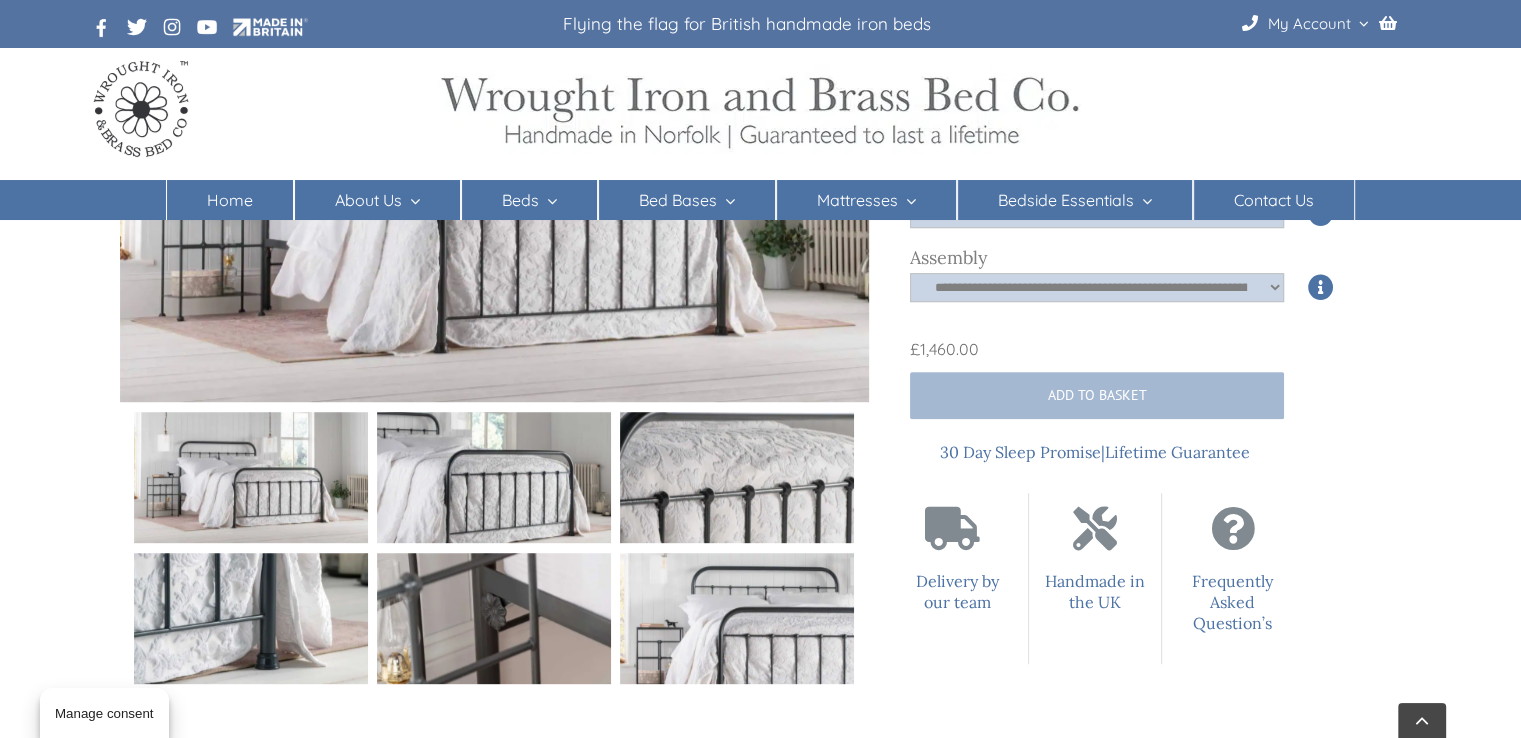 scroll, scrollTop: 1099, scrollLeft: 0, axis: vertical 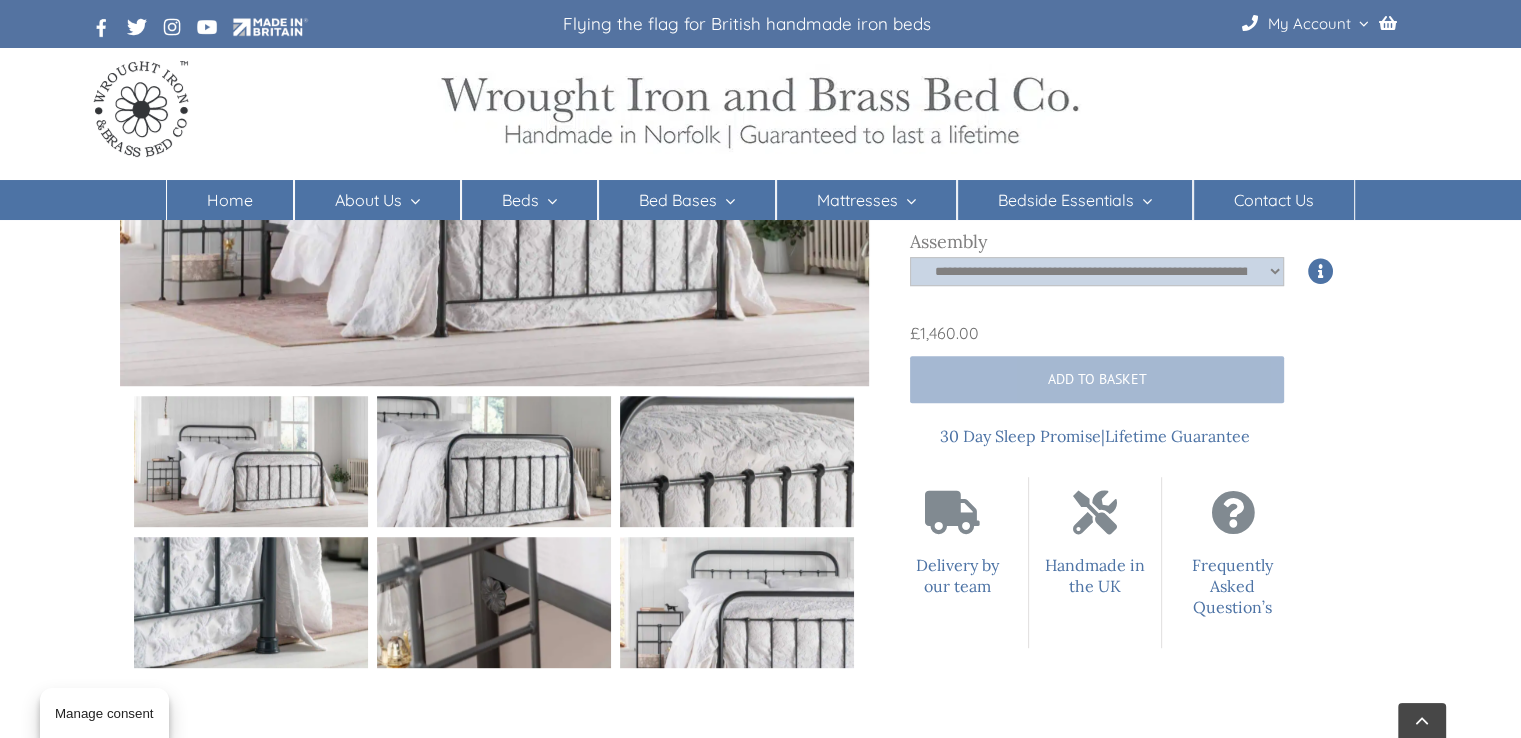 click at bounding box center [250, 462] 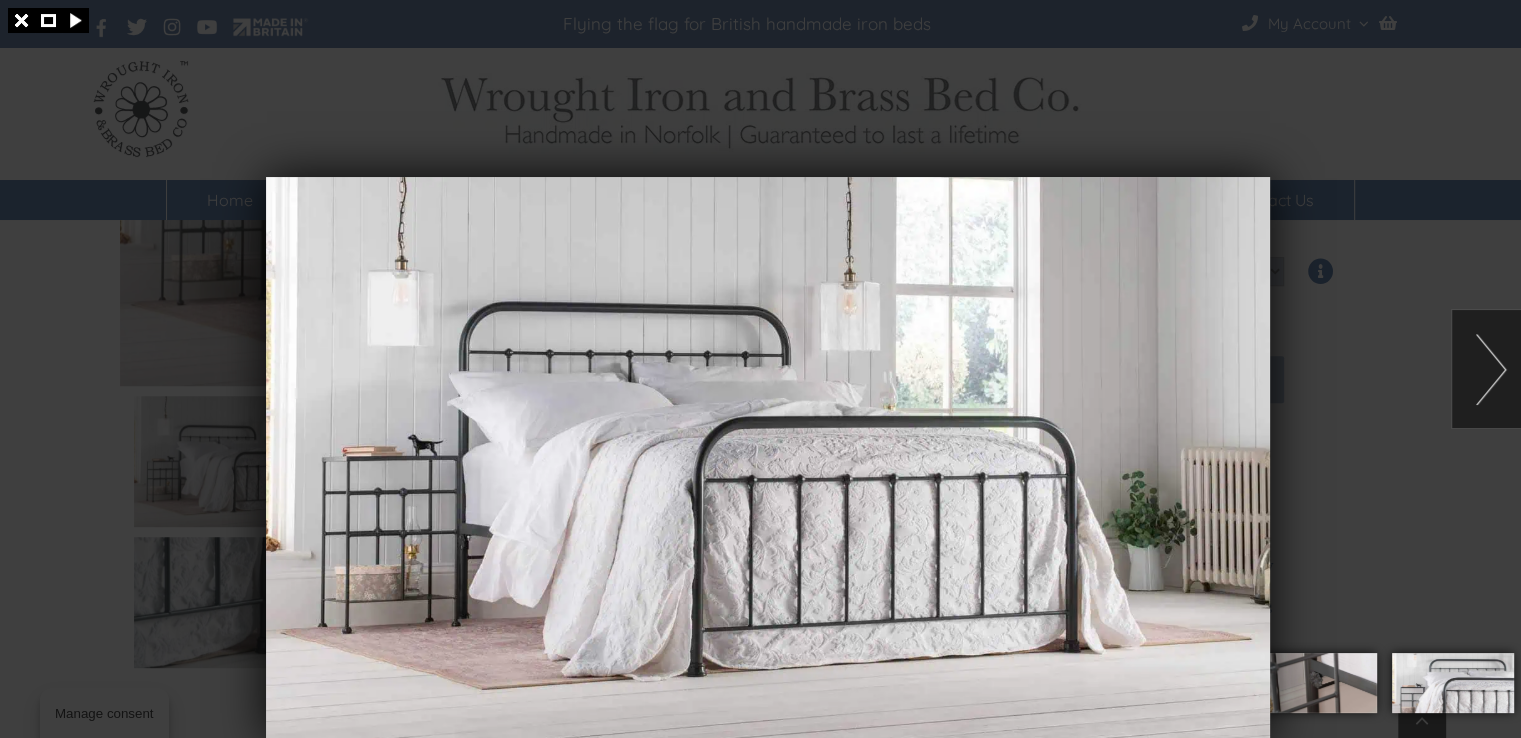 click at bounding box center [1486, 369] 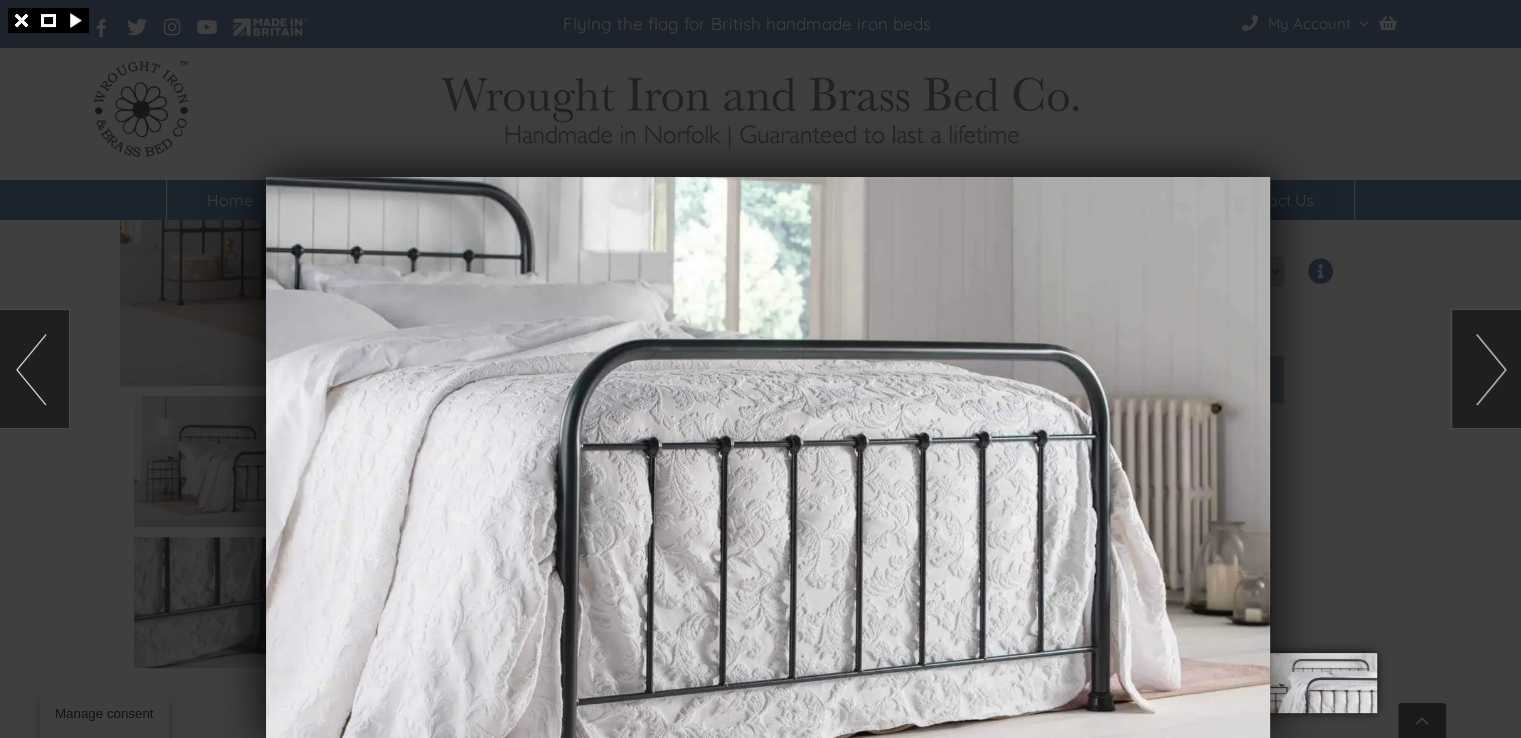 click at bounding box center [1486, 369] 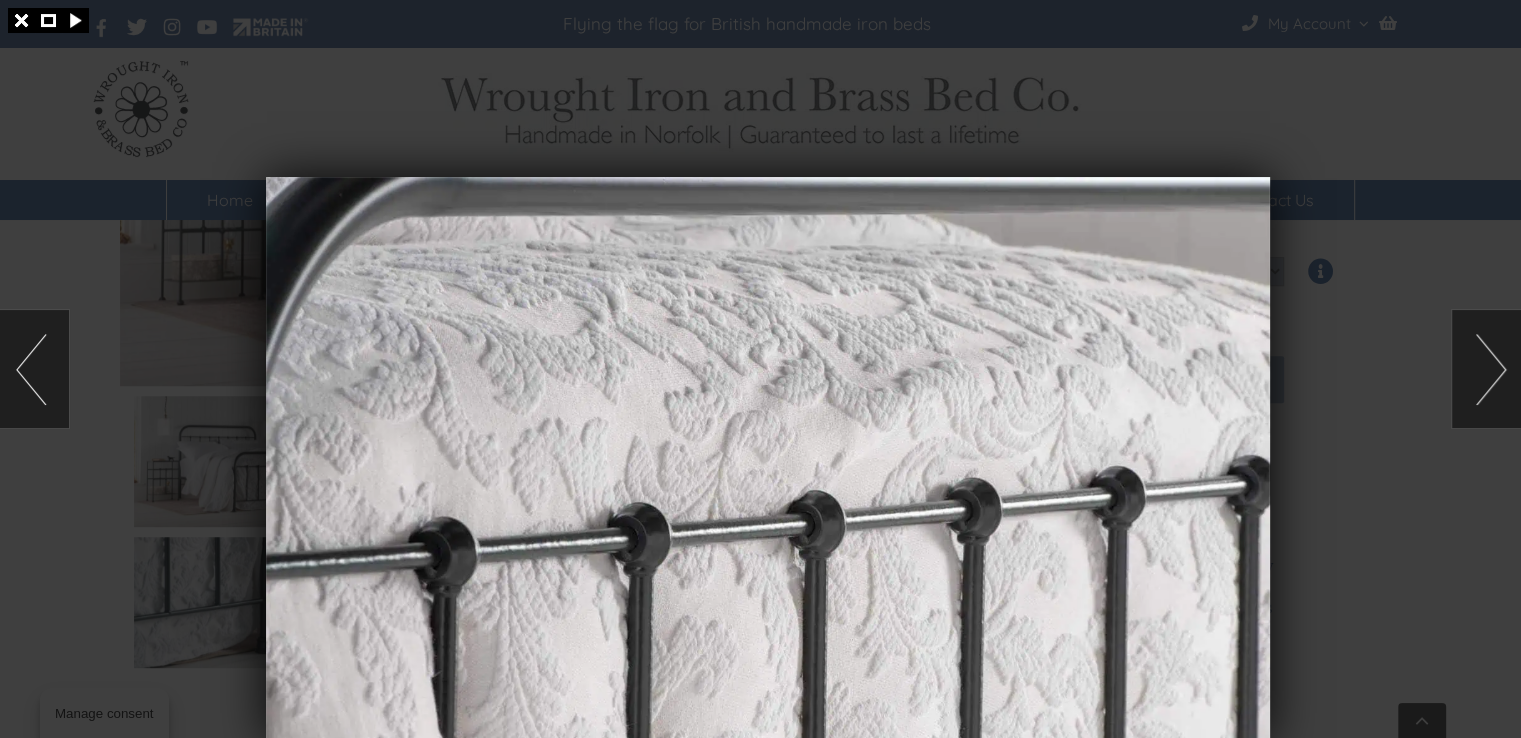 click at bounding box center [1486, 369] 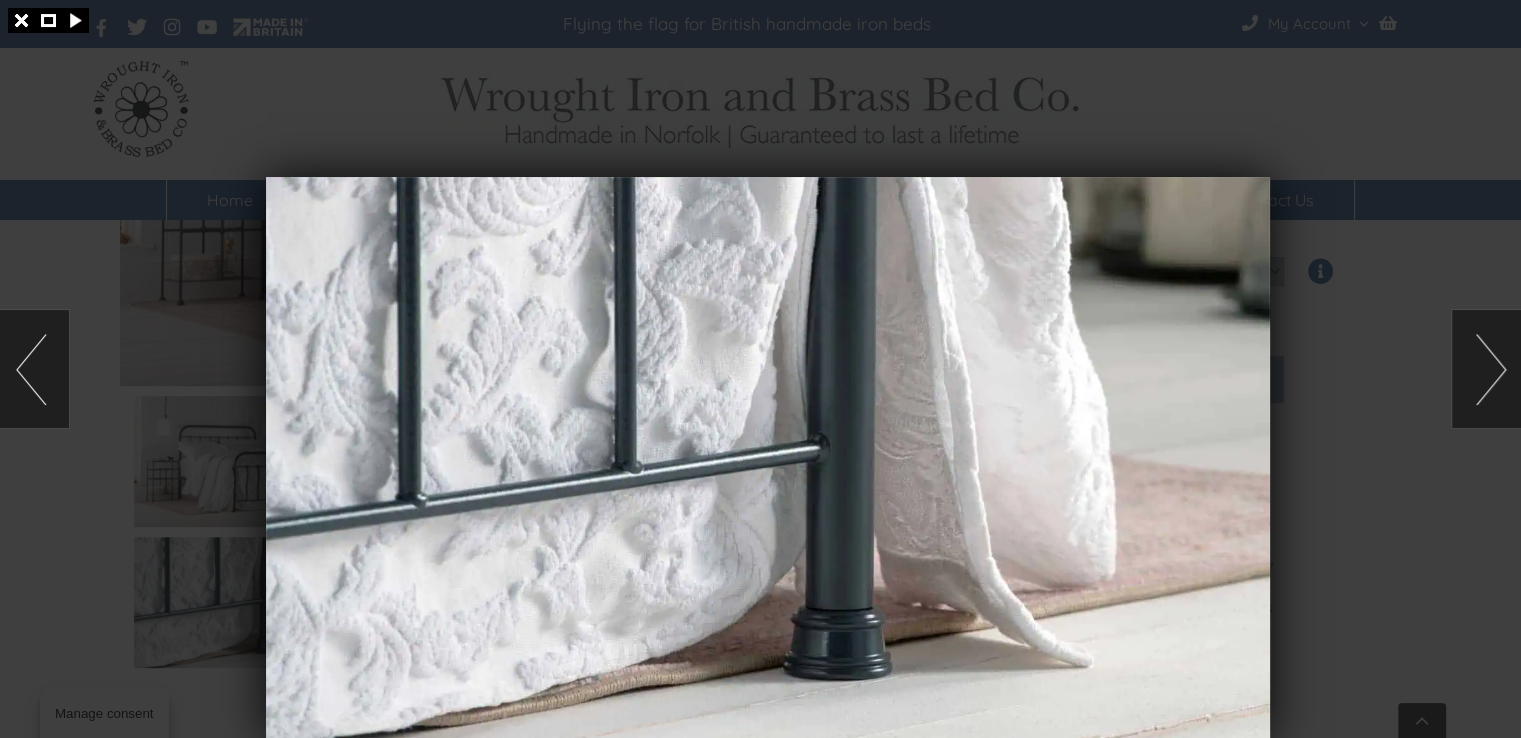 click at bounding box center [1486, 369] 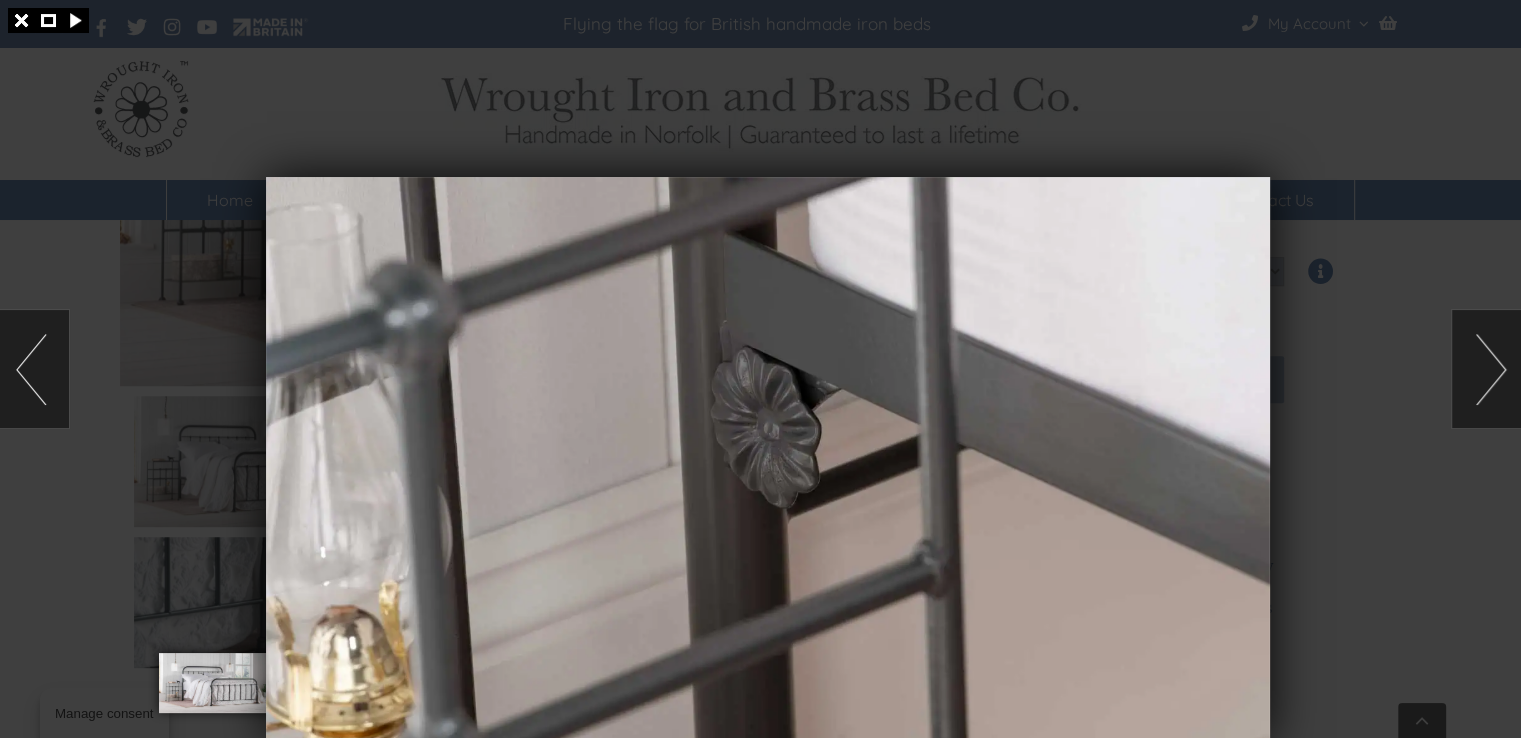 click at bounding box center [1486, 369] 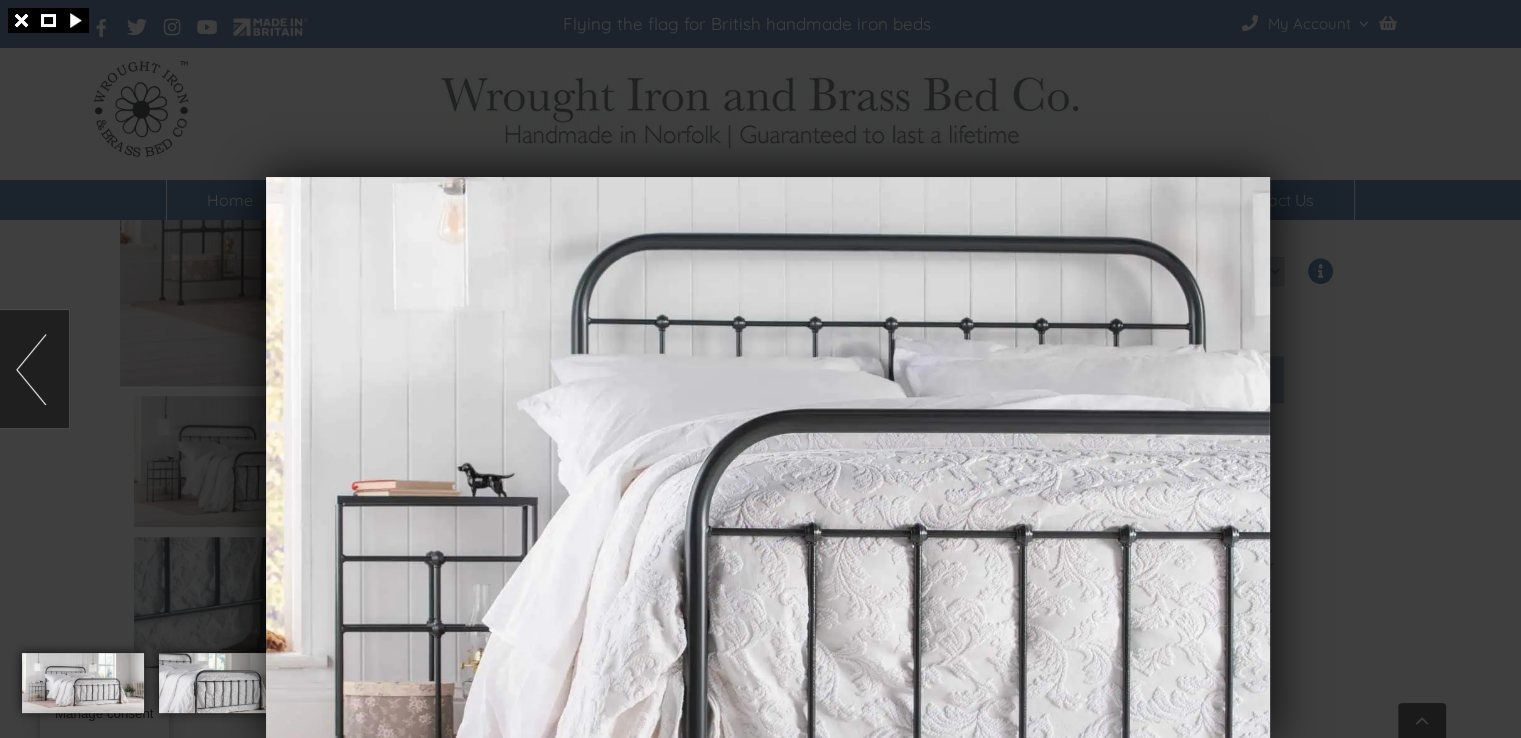 click at bounding box center (760, 369) 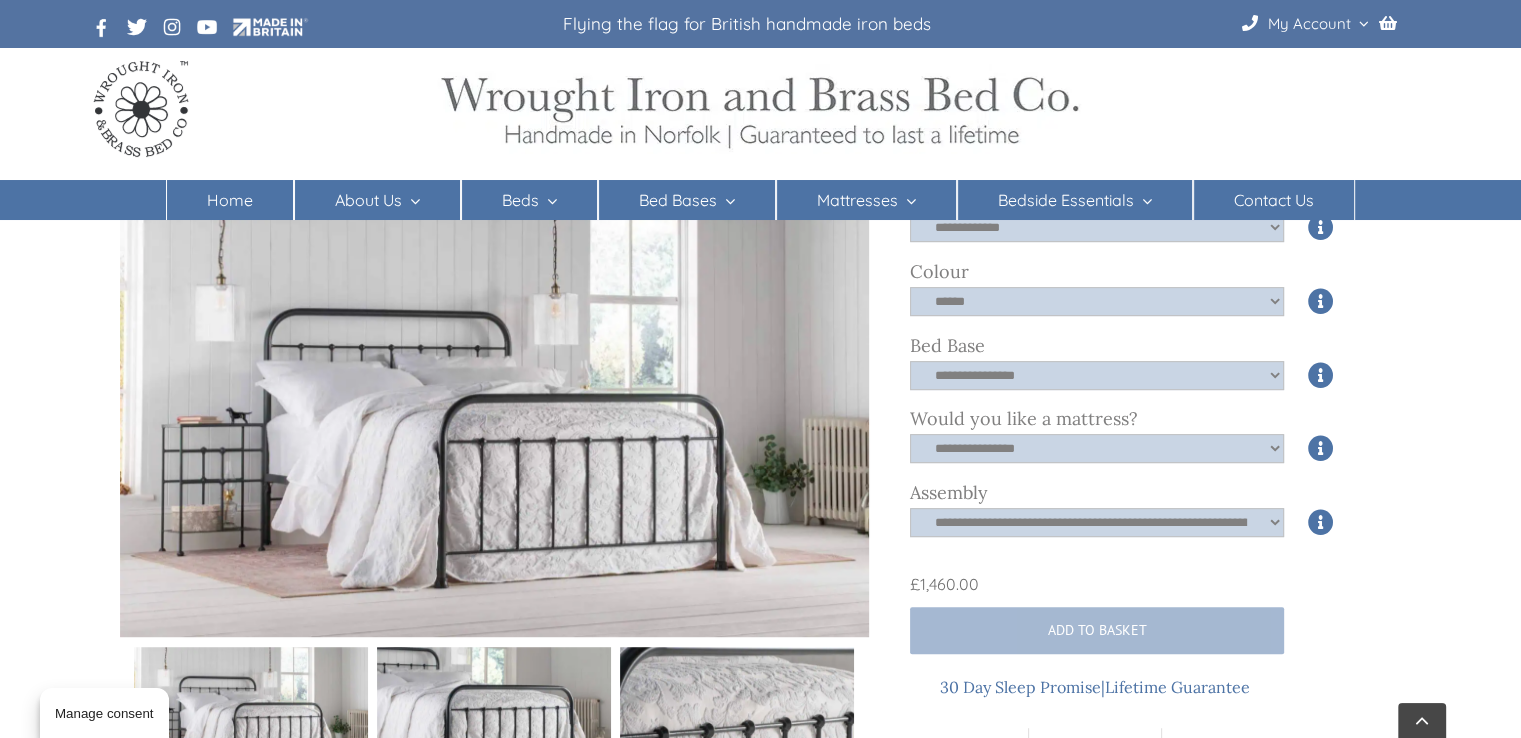 scroll, scrollTop: 734, scrollLeft: 0, axis: vertical 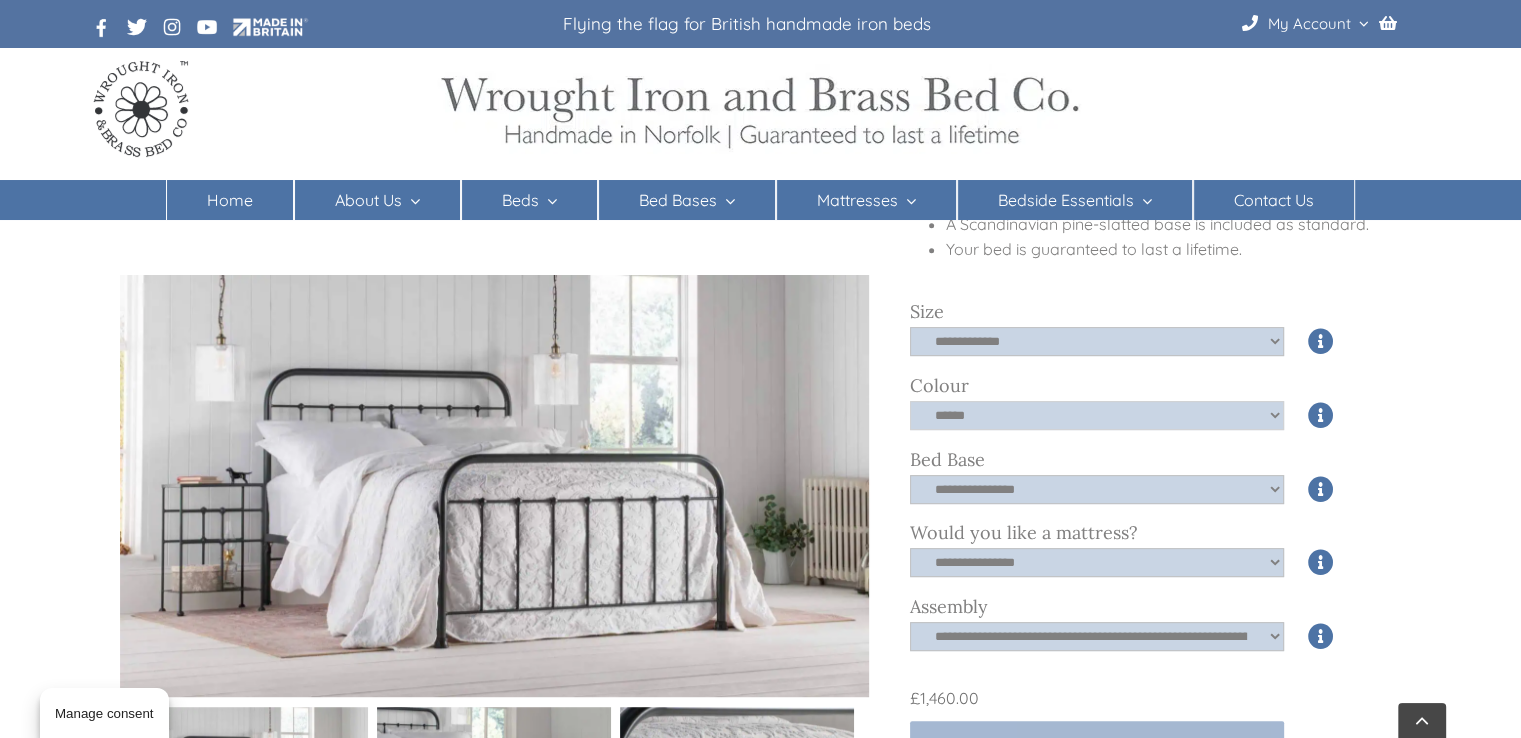 click on "**********" 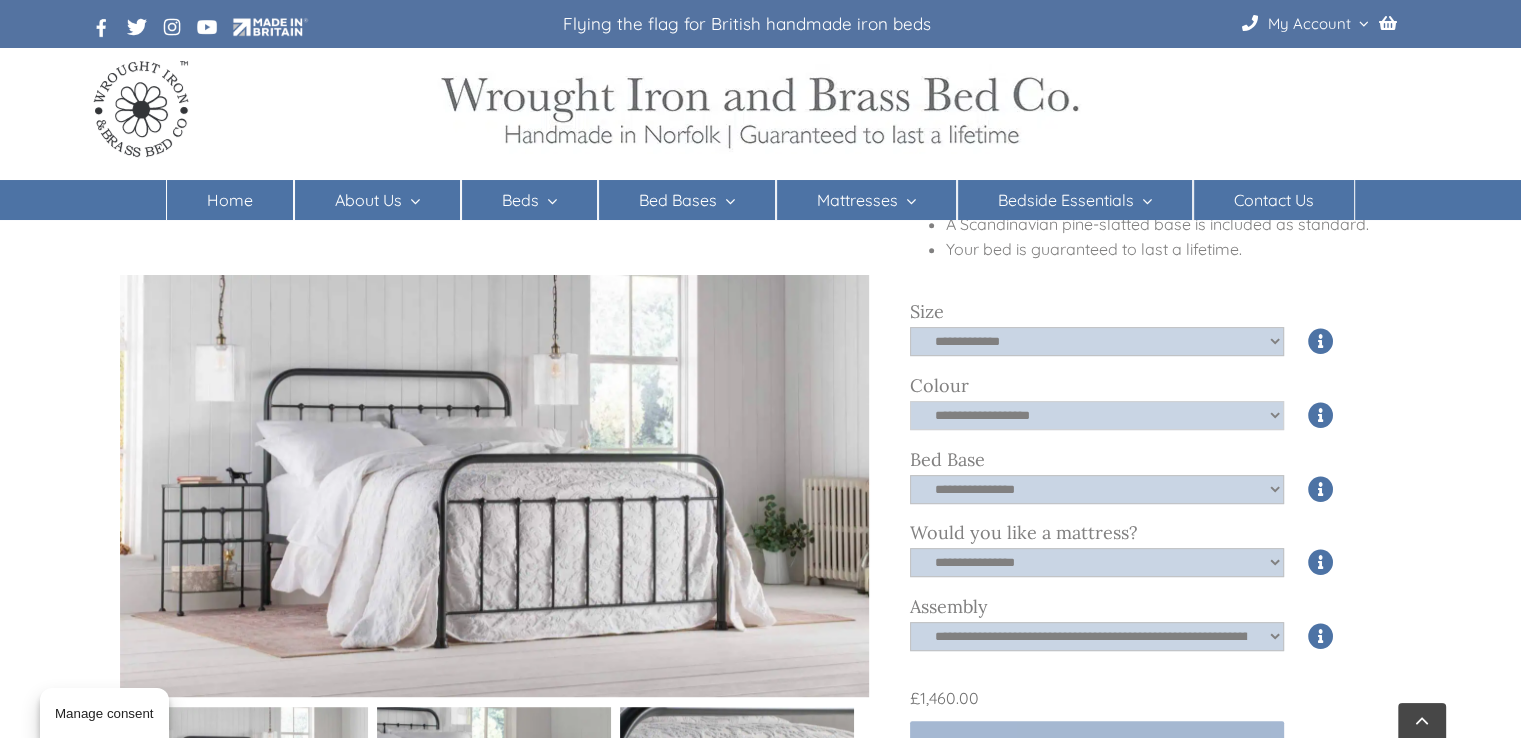 click on "**********" 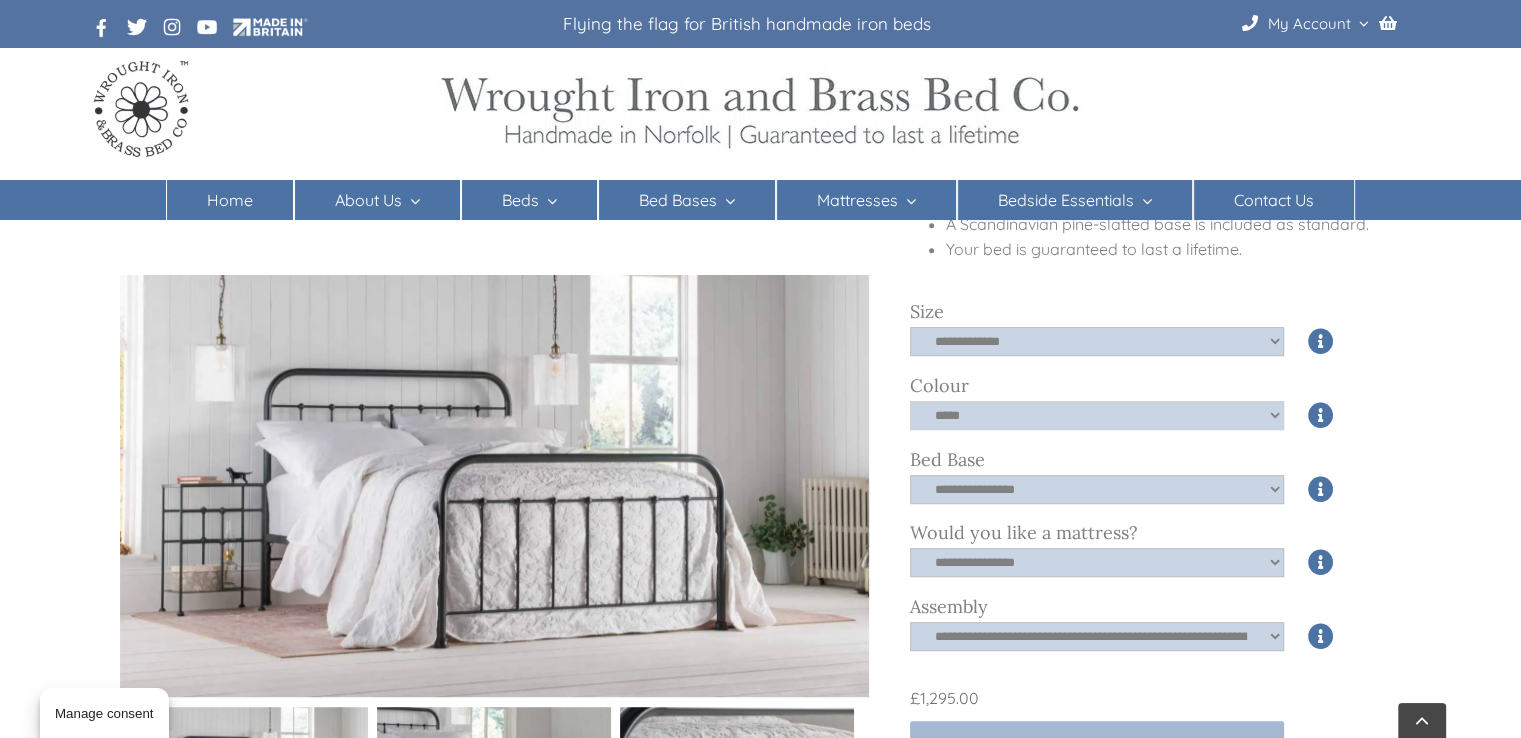 click on "**********" 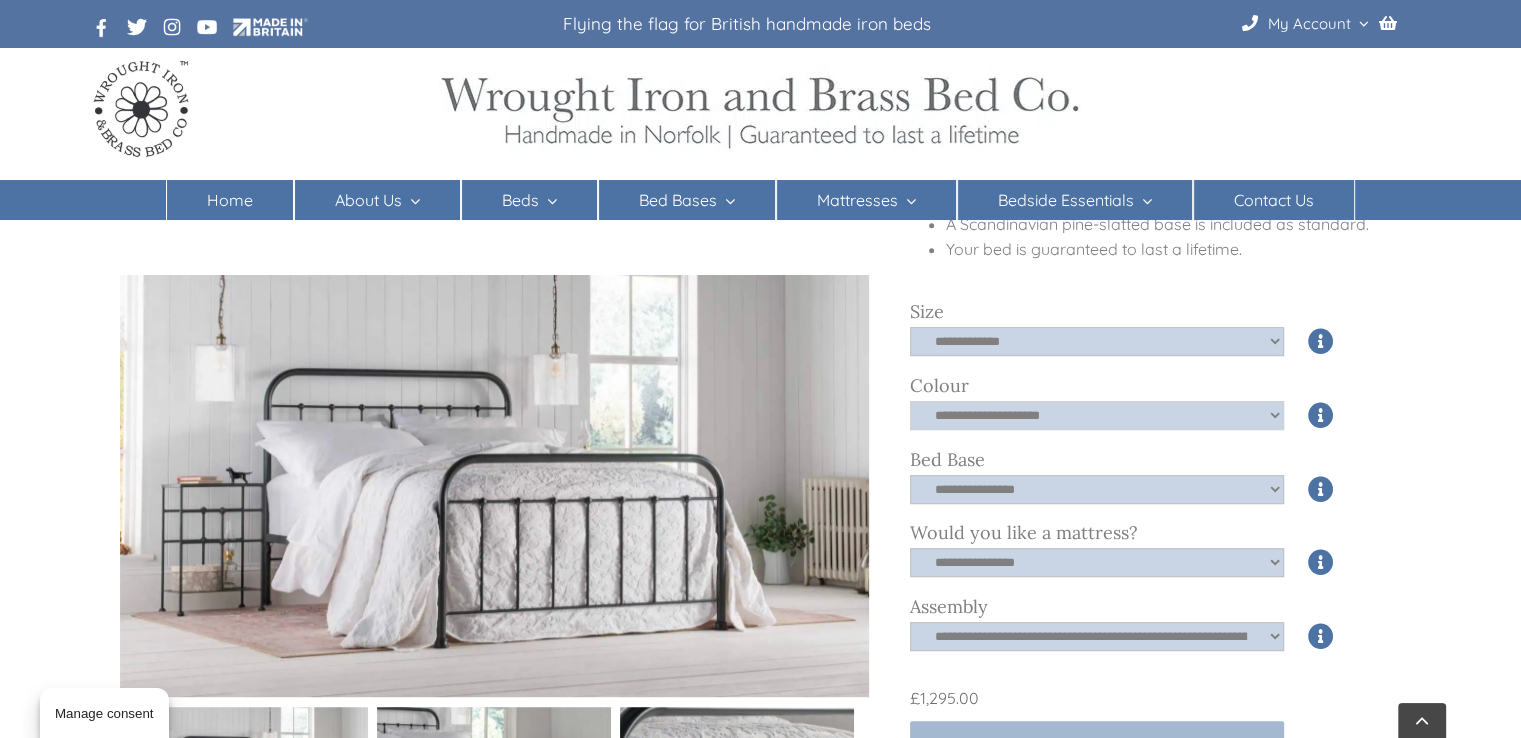 click on "**********" 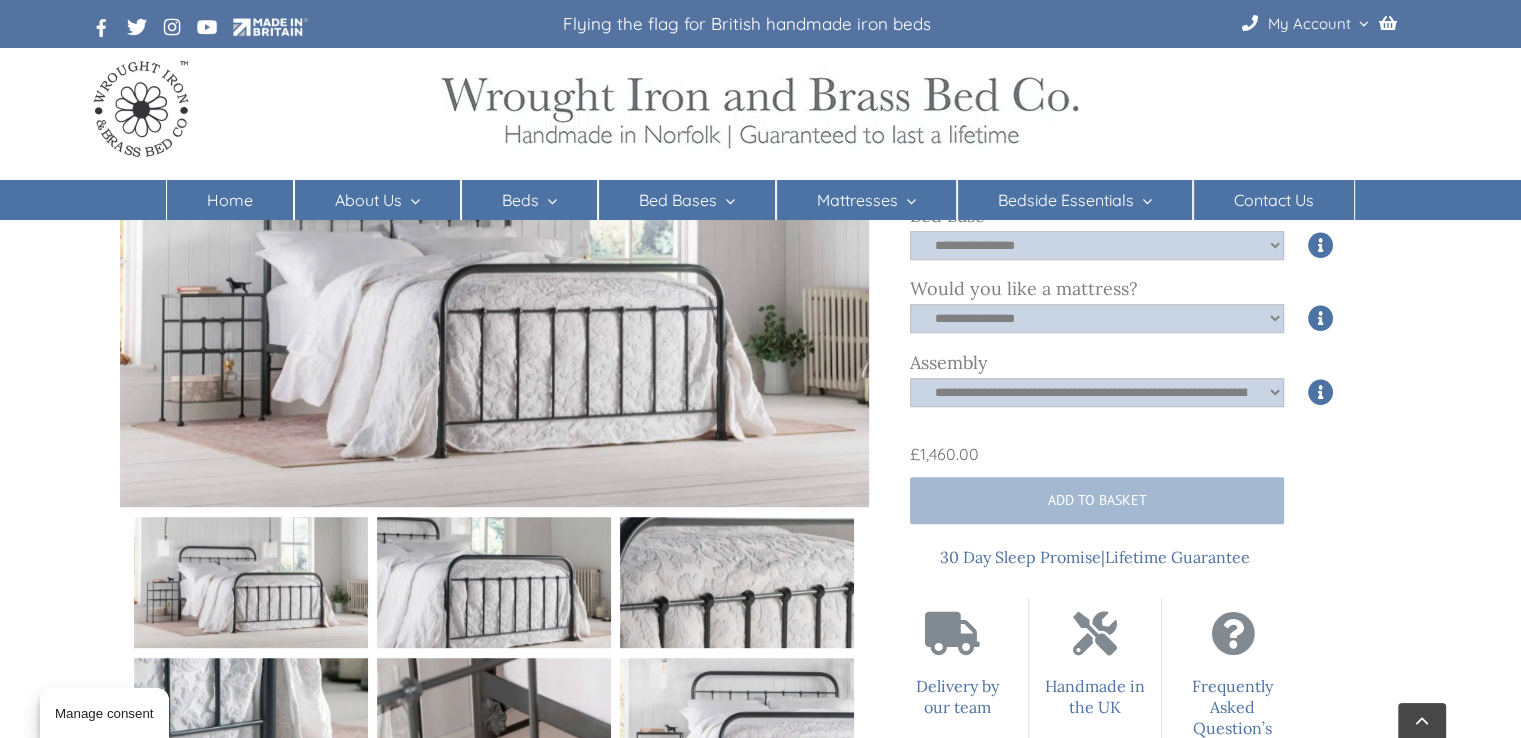 scroll, scrollTop: 980, scrollLeft: 0, axis: vertical 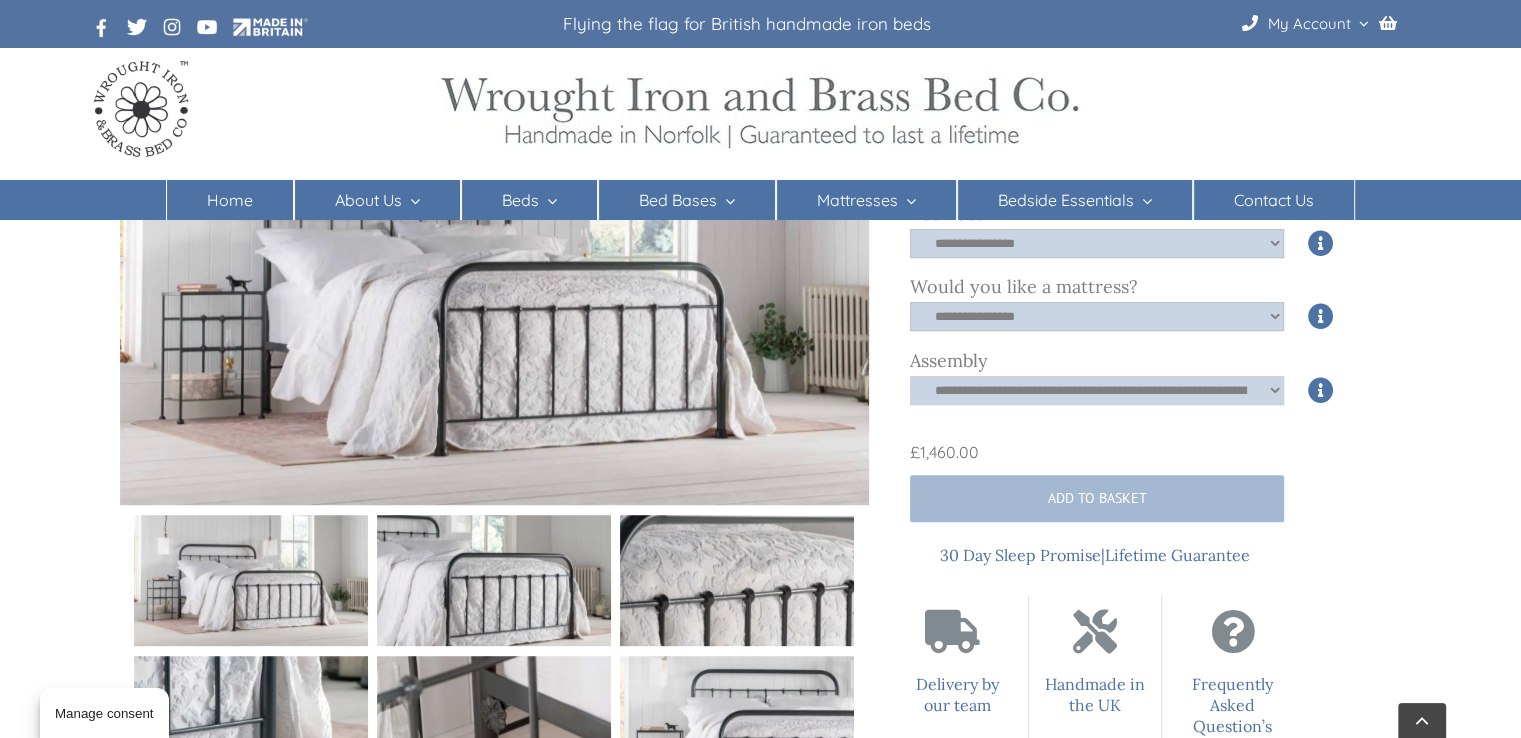 click on "**********" 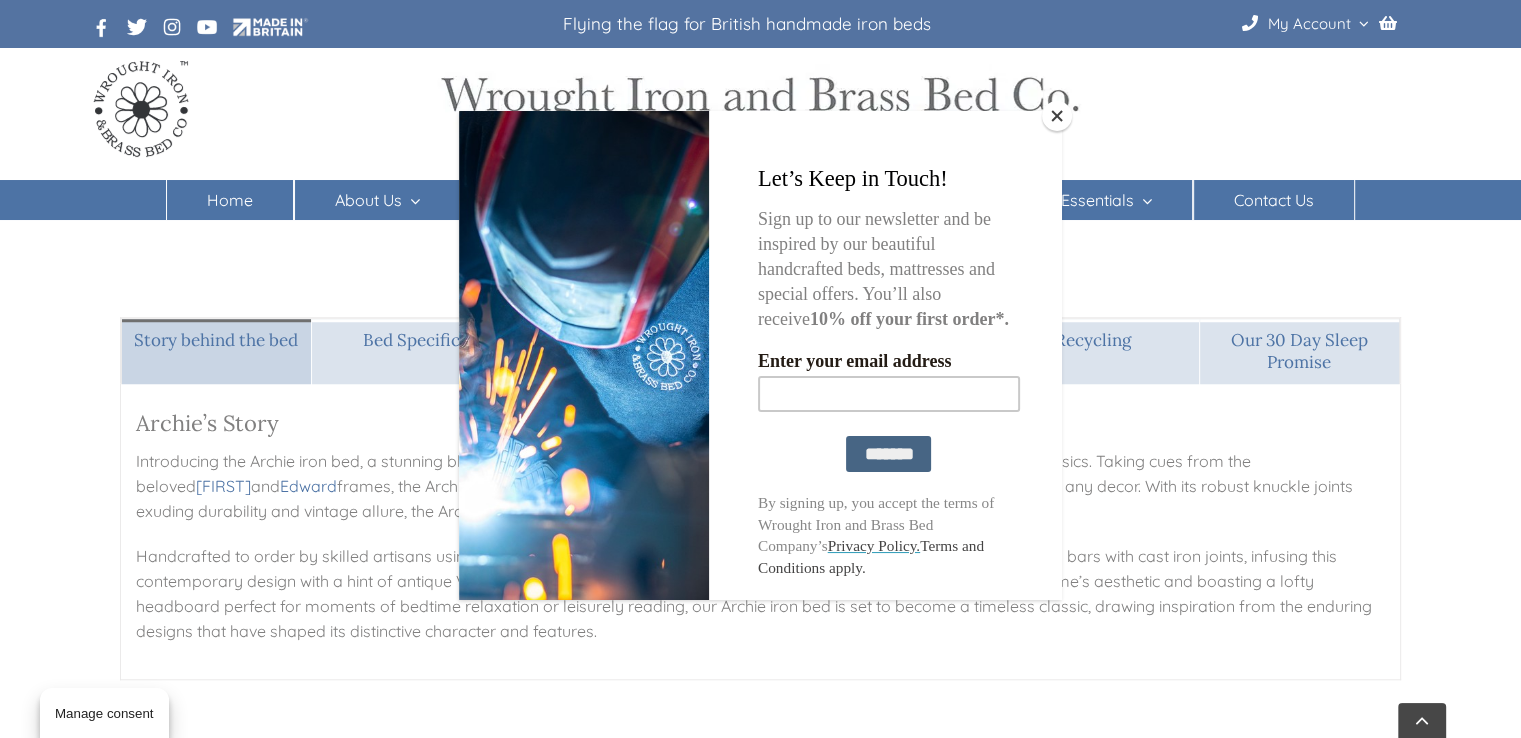 scroll, scrollTop: 1568, scrollLeft: 0, axis: vertical 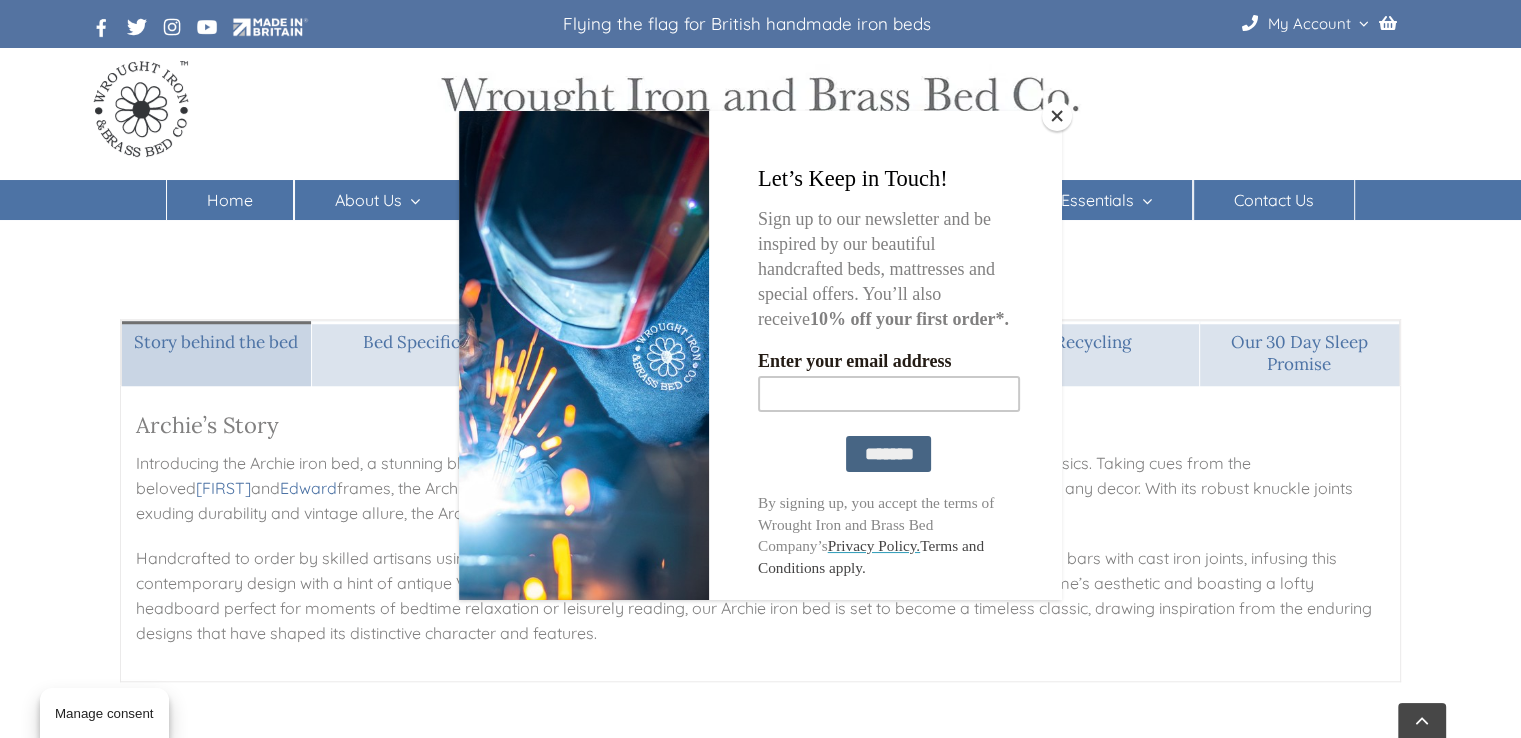 click at bounding box center (1057, 116) 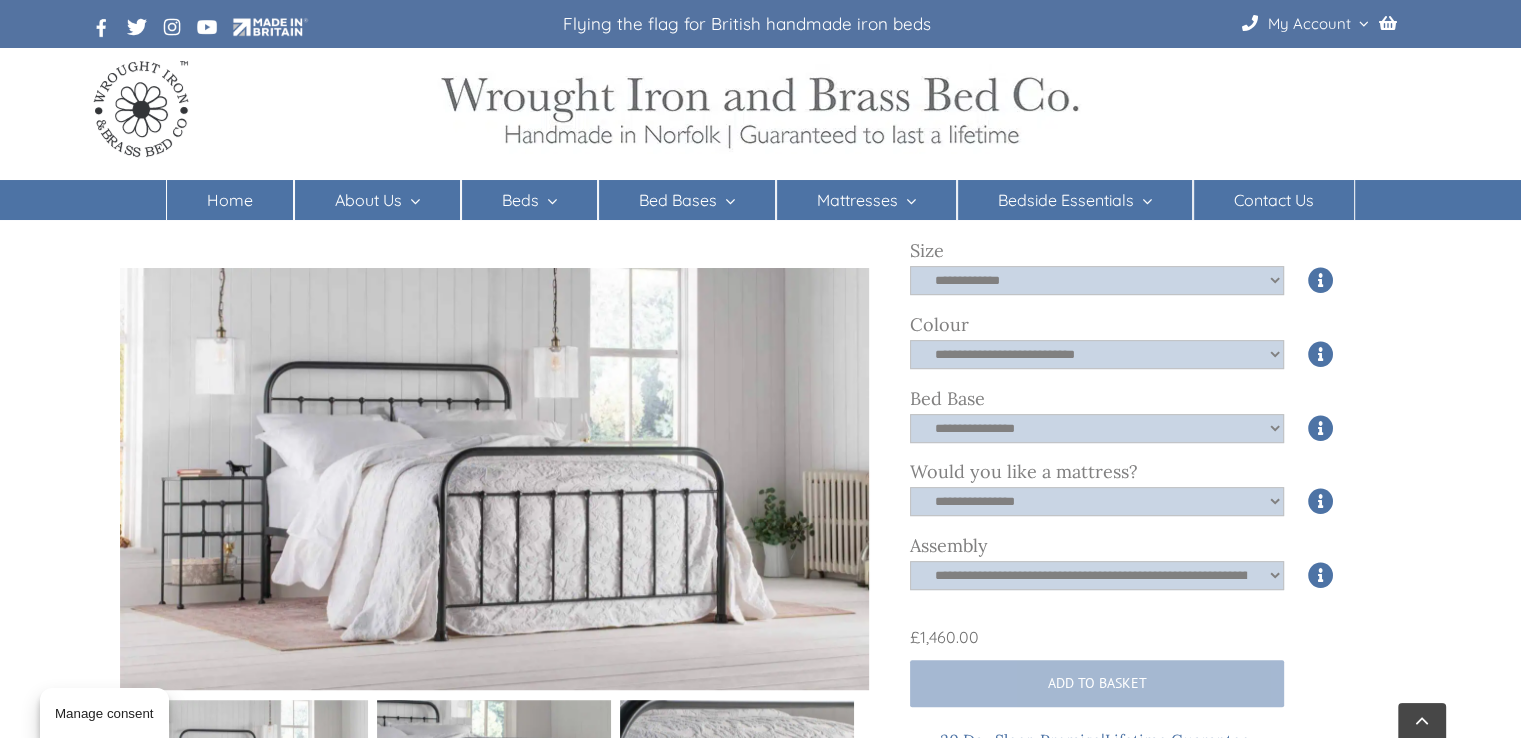 scroll, scrollTop: 791, scrollLeft: 0, axis: vertical 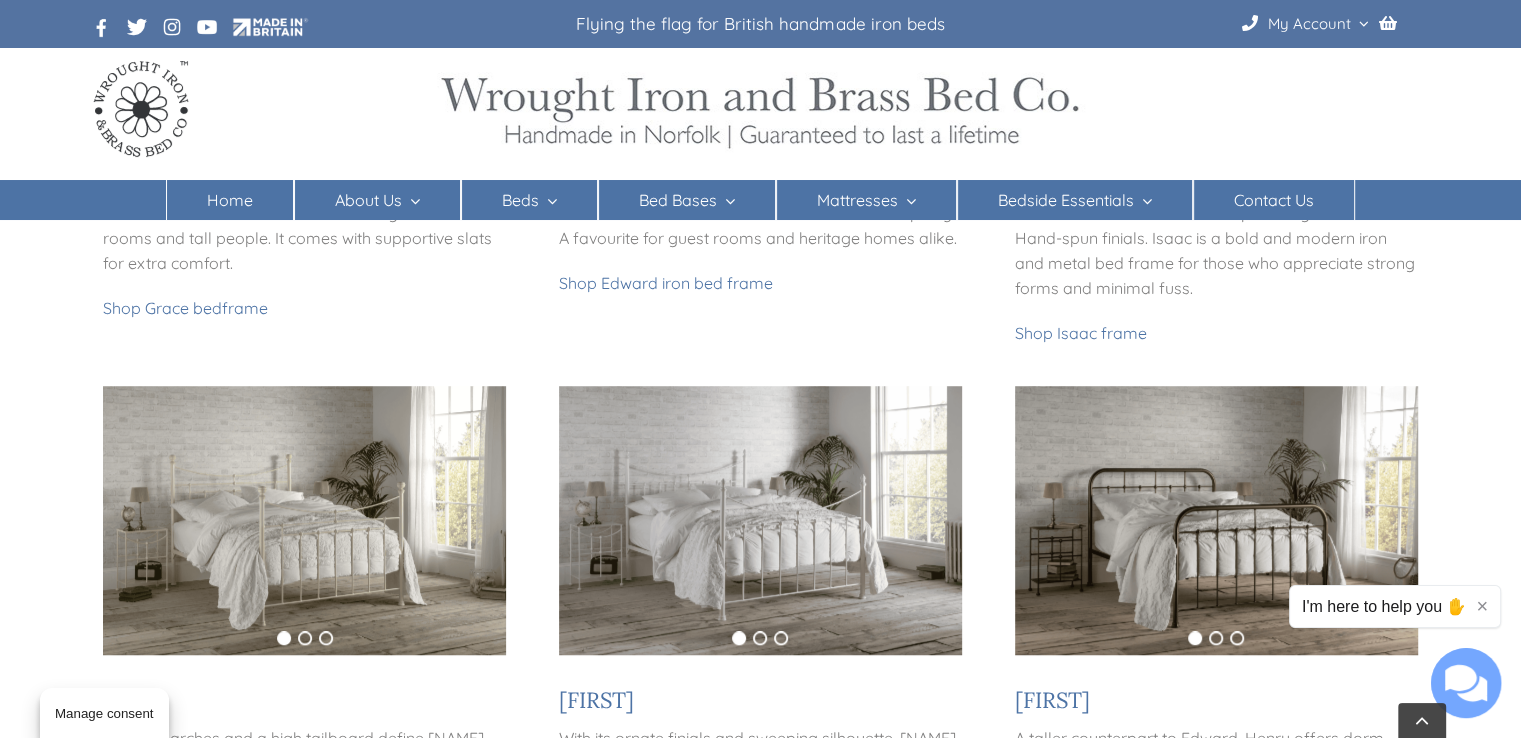 click at bounding box center [1216, 520] 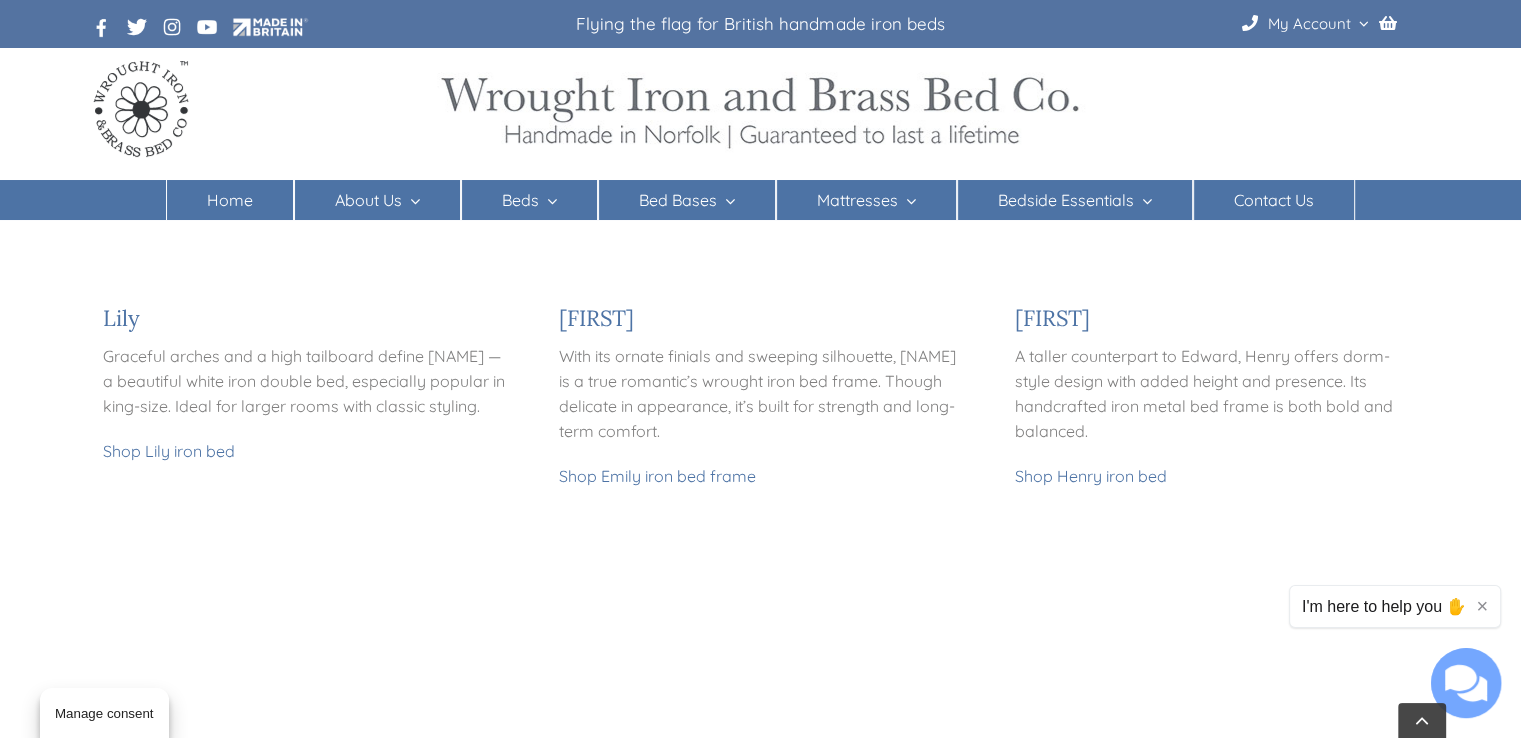 scroll, scrollTop: 1756, scrollLeft: 0, axis: vertical 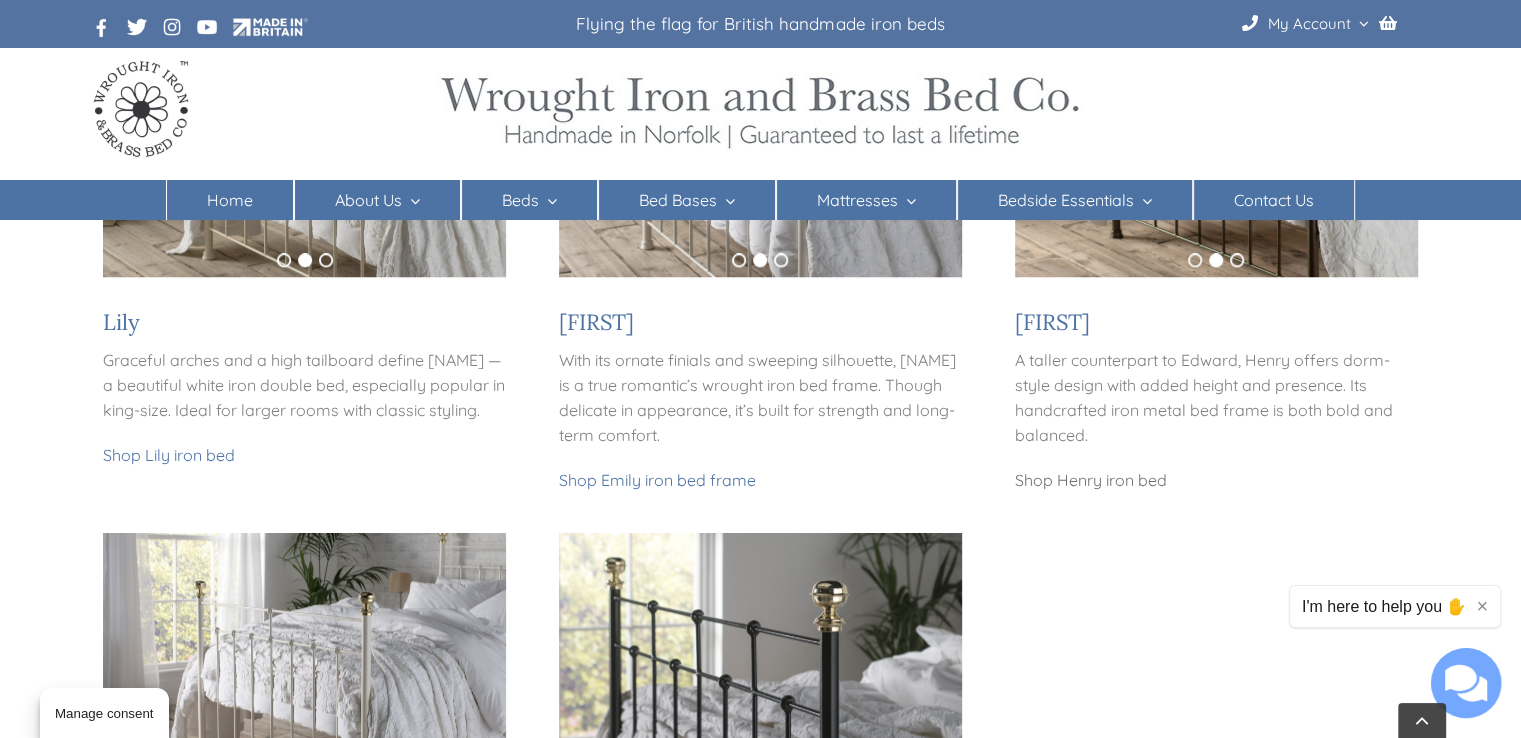 click on "Shop Henry iron bed" at bounding box center (1091, 480) 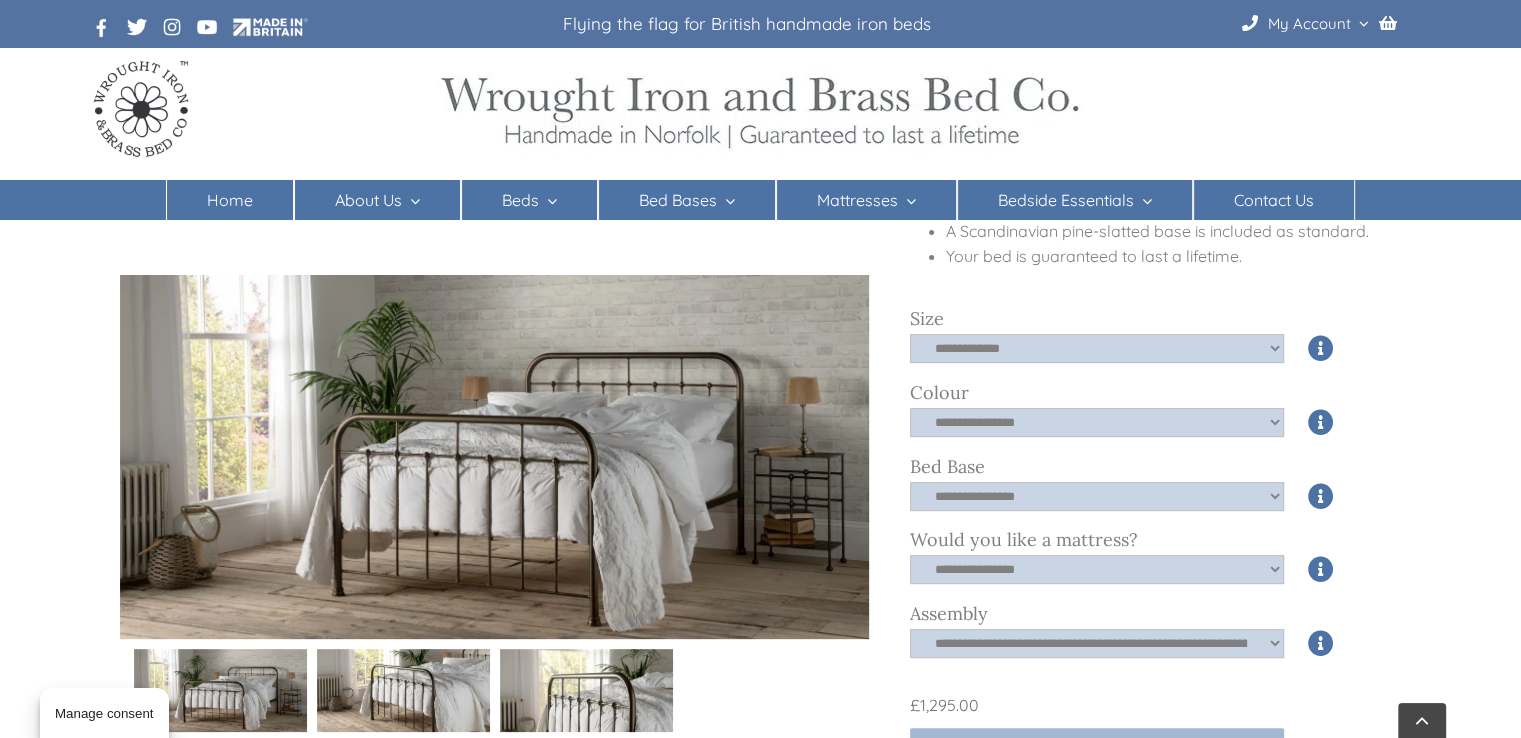 scroll, scrollTop: 456, scrollLeft: 0, axis: vertical 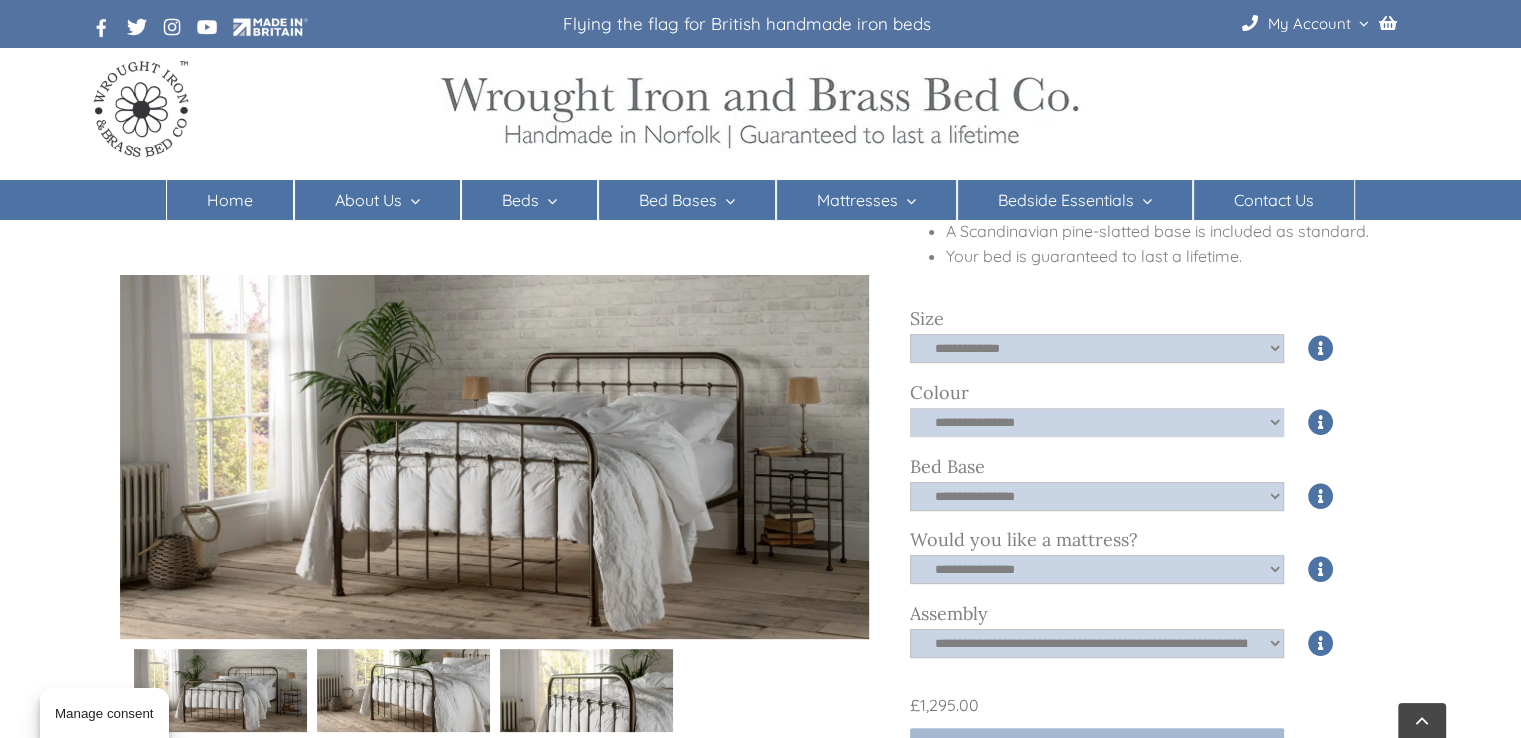 click on "**********" 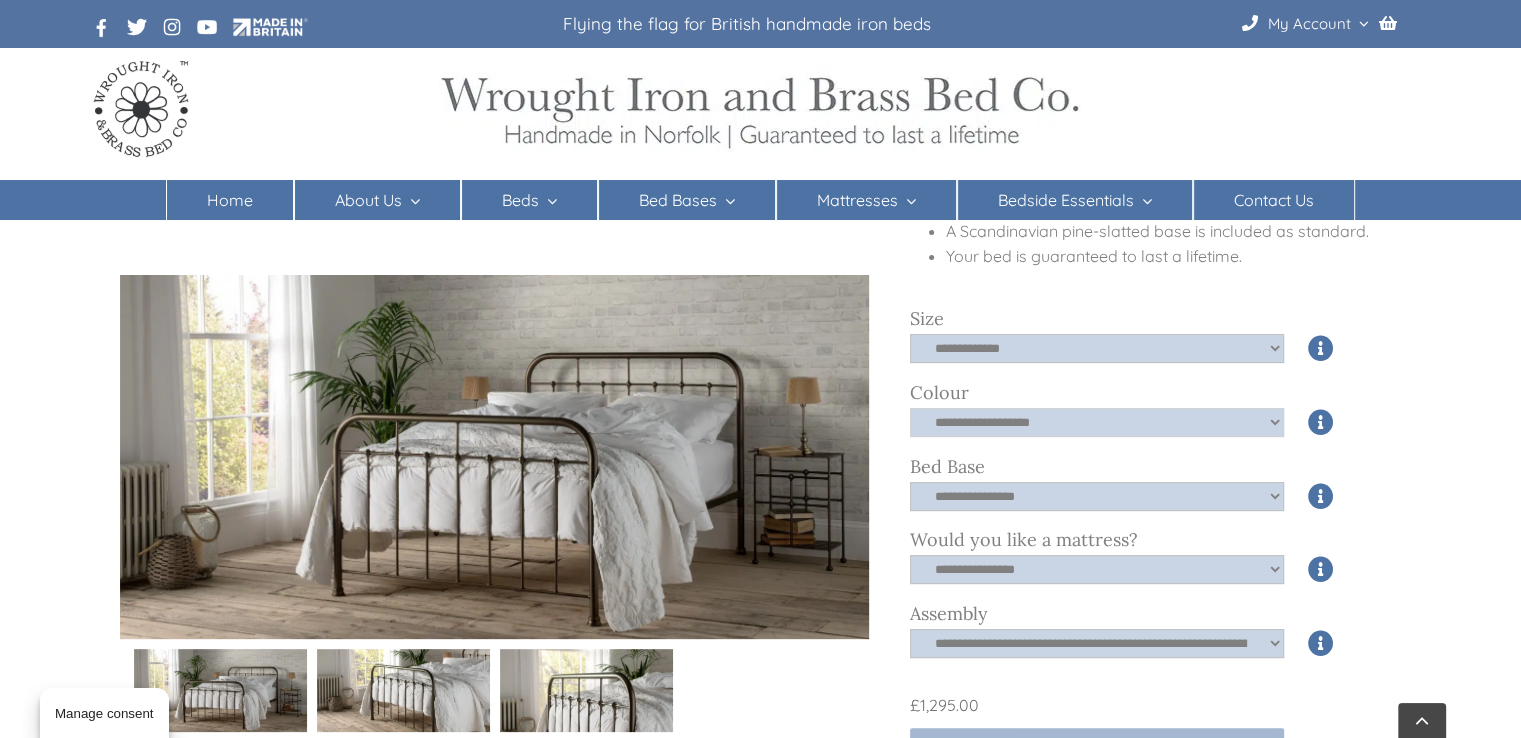 click on "**********" 